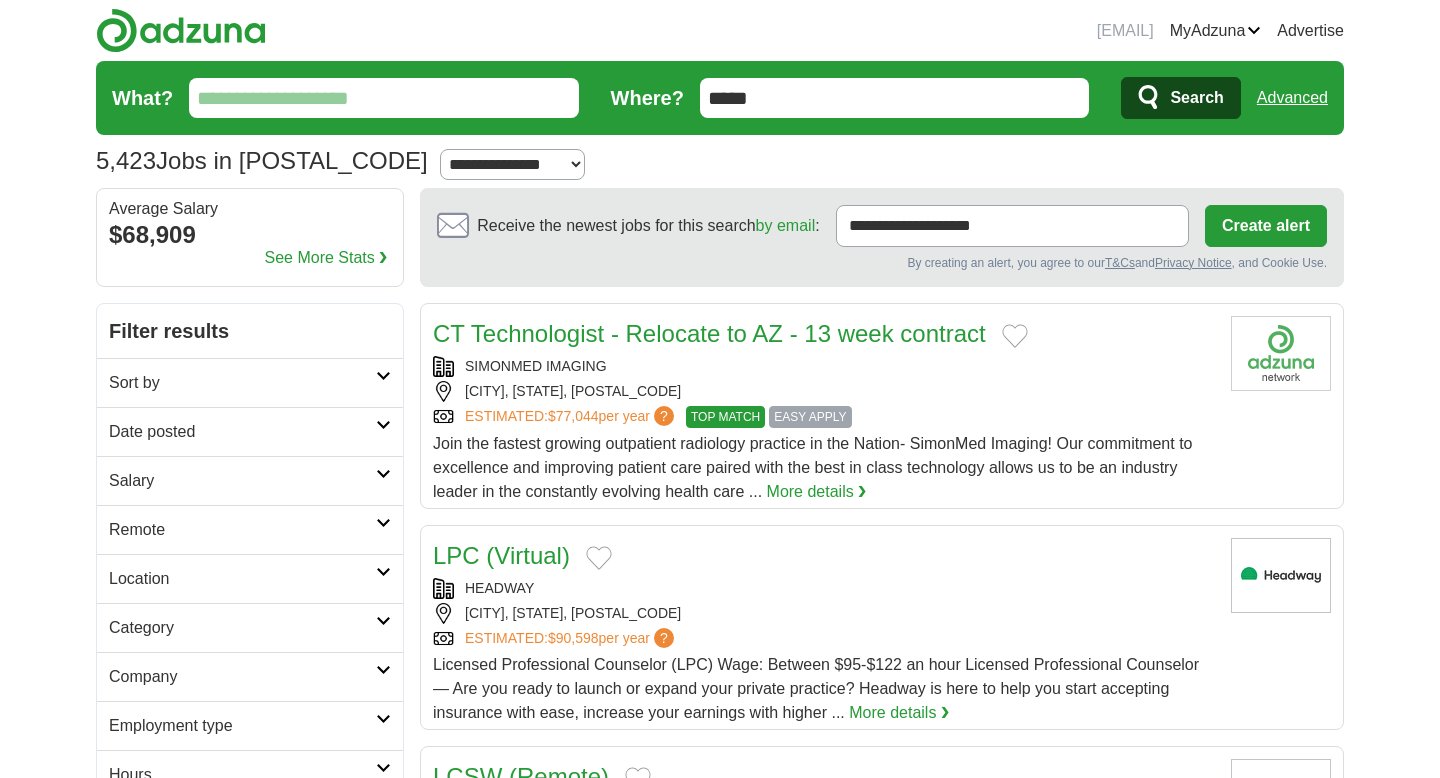 scroll, scrollTop: 0, scrollLeft: 0, axis: both 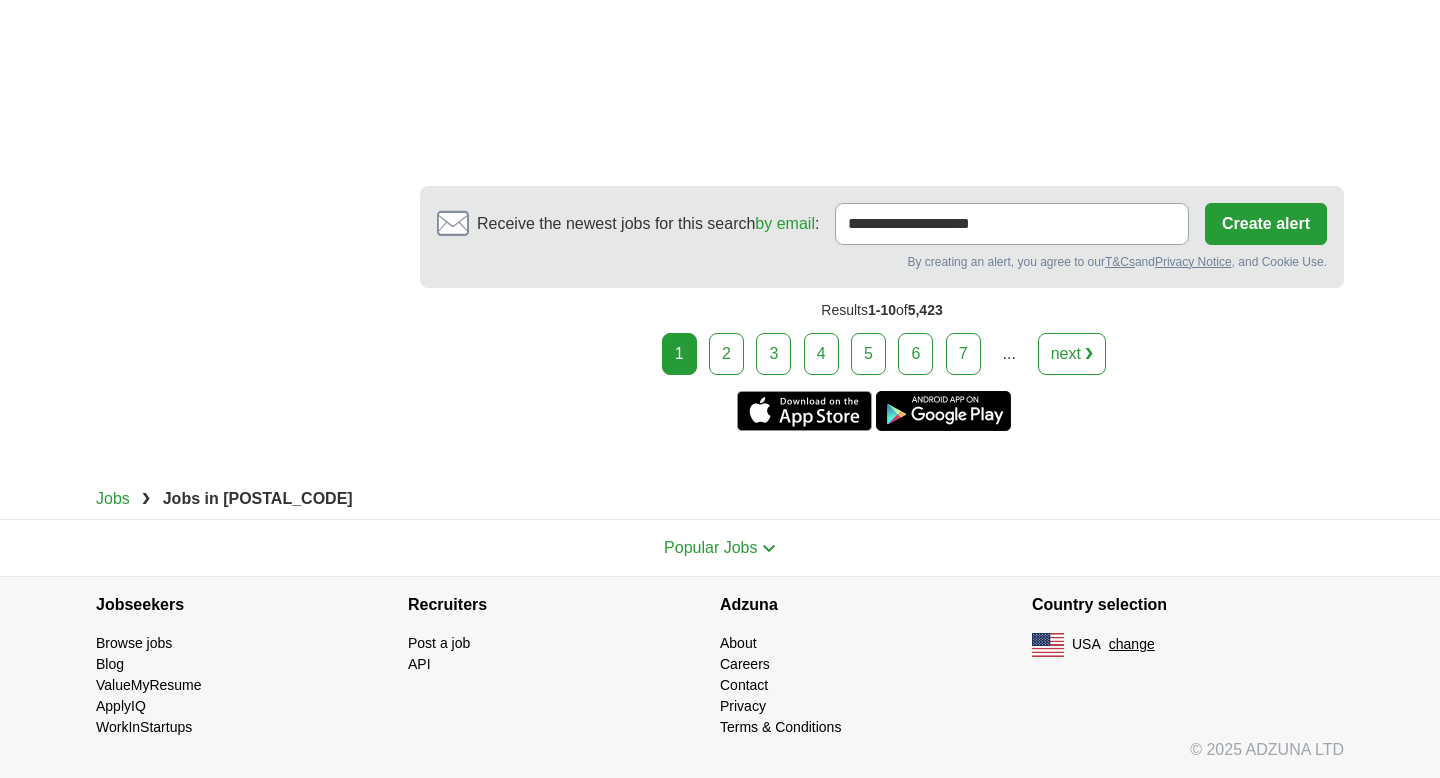 click on "2" at bounding box center [726, 354] 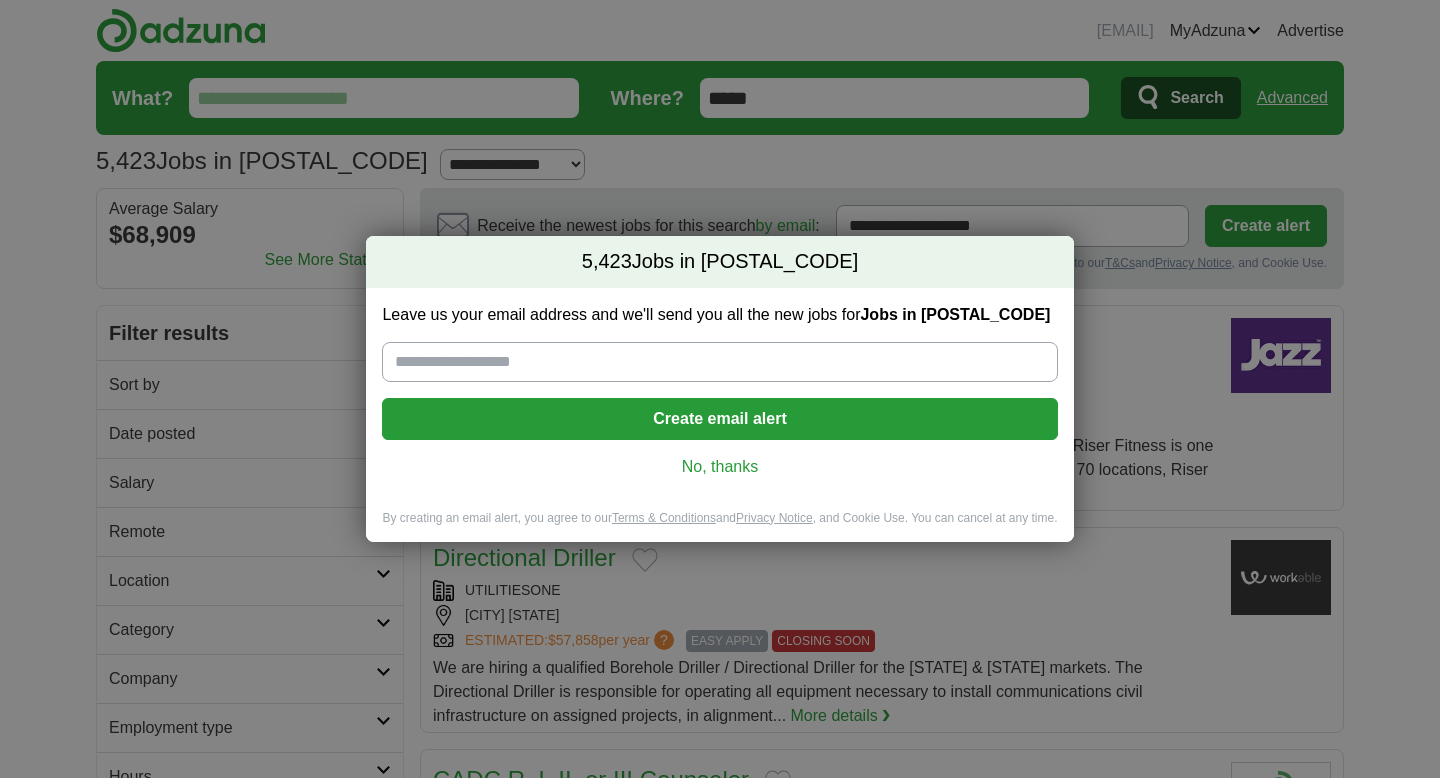 scroll, scrollTop: 0, scrollLeft: 0, axis: both 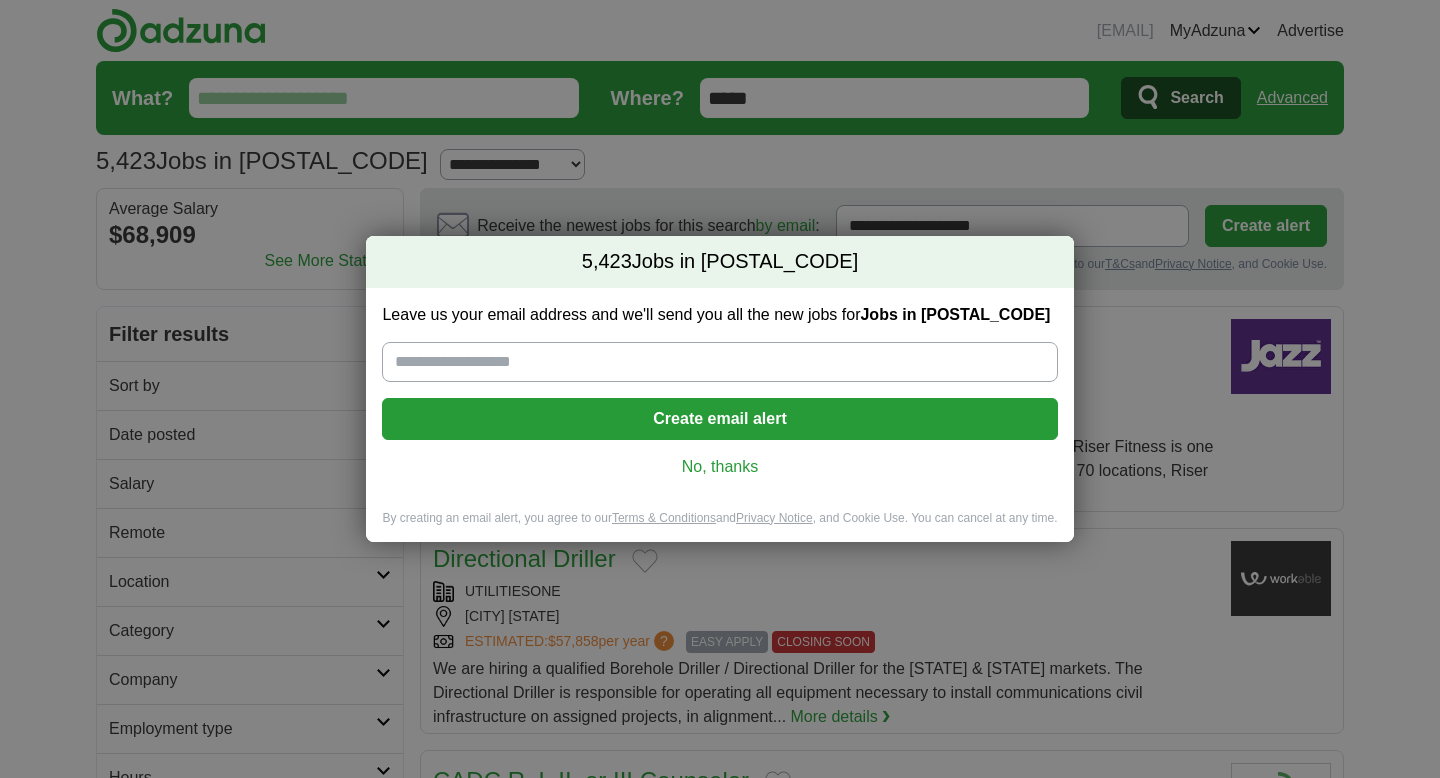 click on "No, thanks" at bounding box center (719, 467) 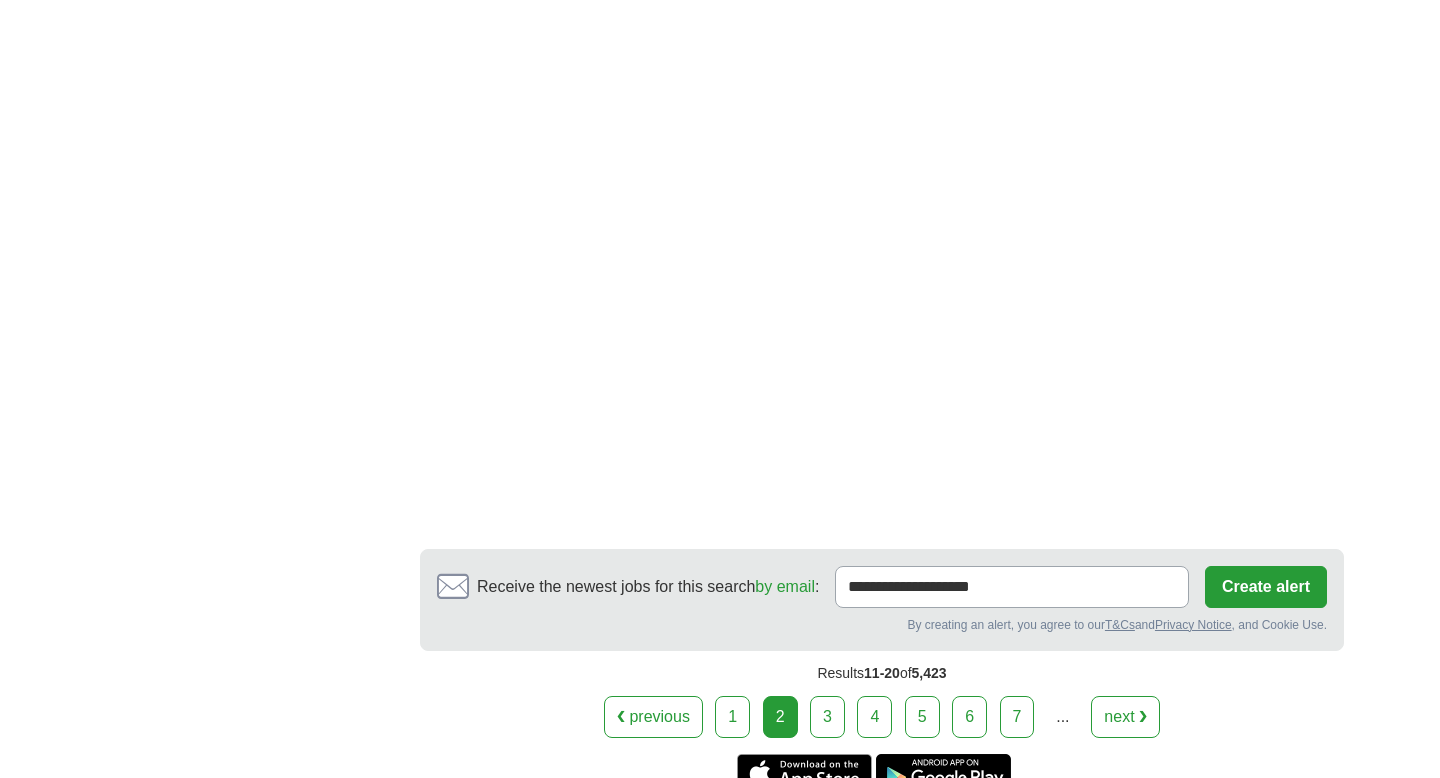 scroll, scrollTop: 3455, scrollLeft: 0, axis: vertical 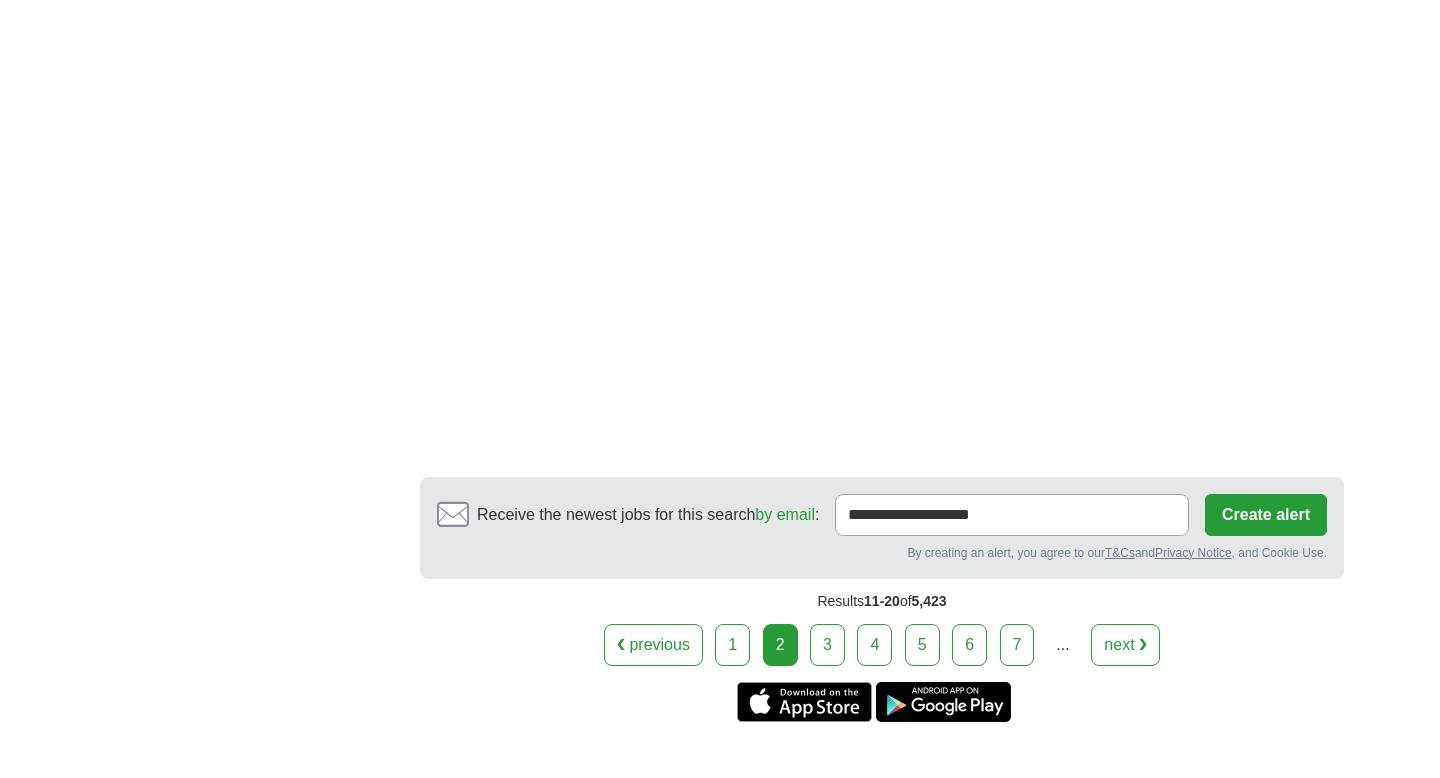 click on "3" at bounding box center (827, 645) 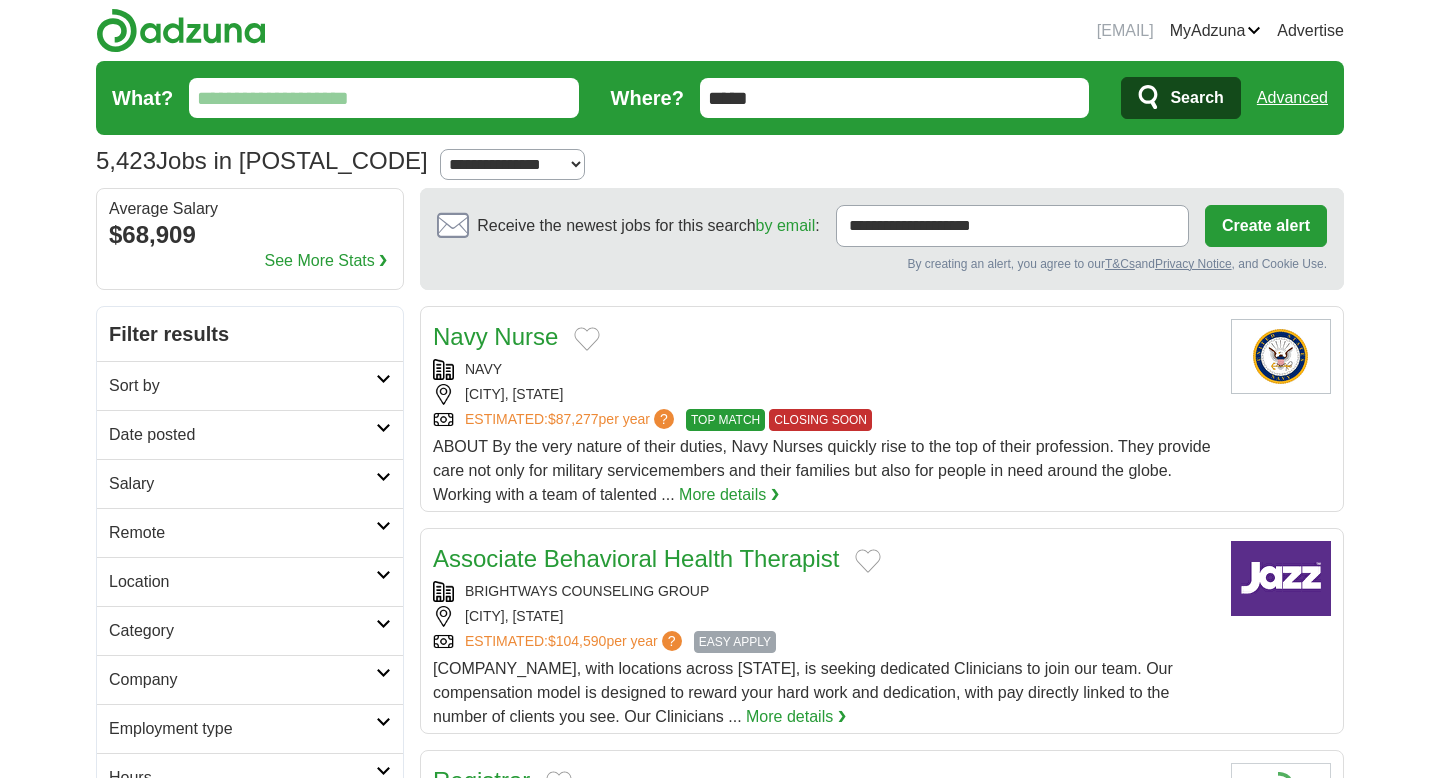 scroll, scrollTop: 0, scrollLeft: 0, axis: both 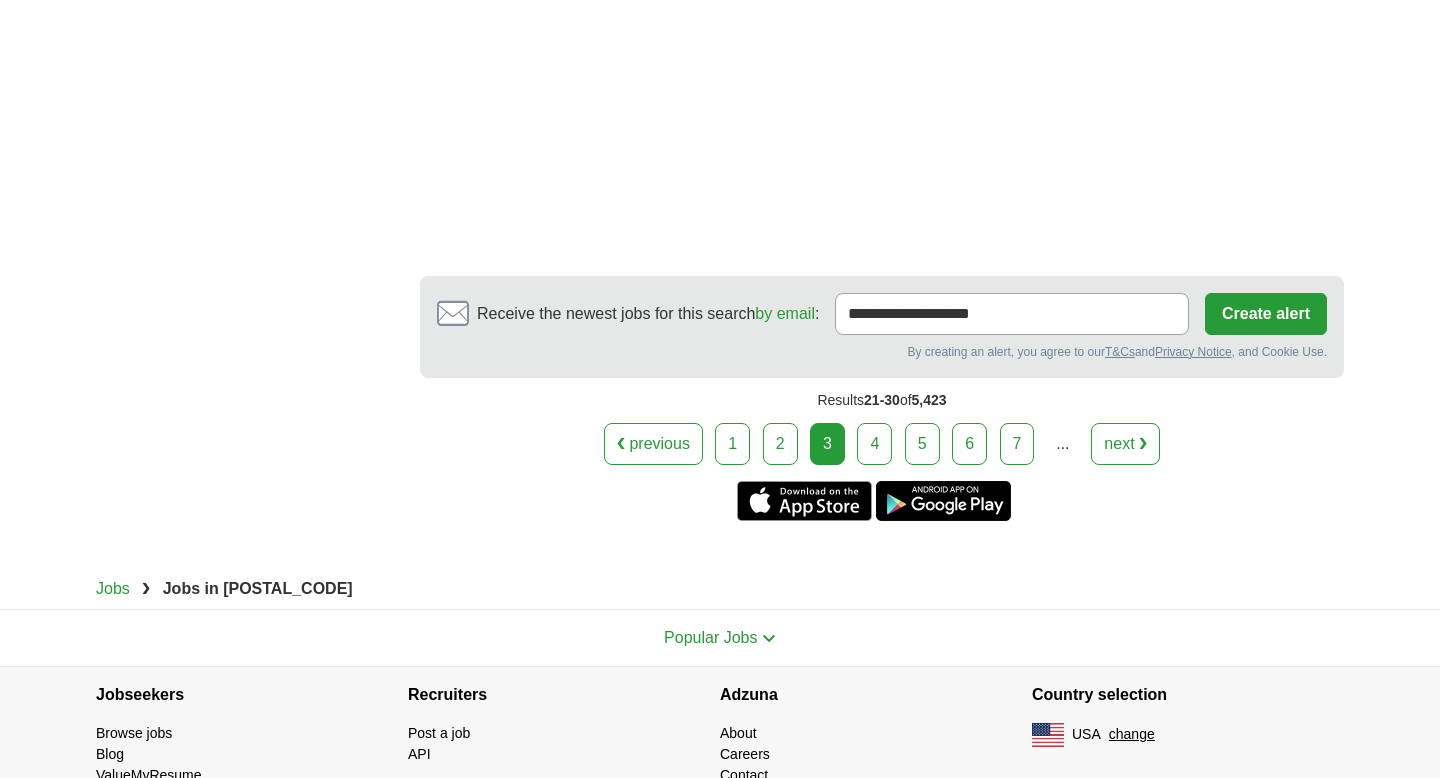 click on "4" at bounding box center [874, 444] 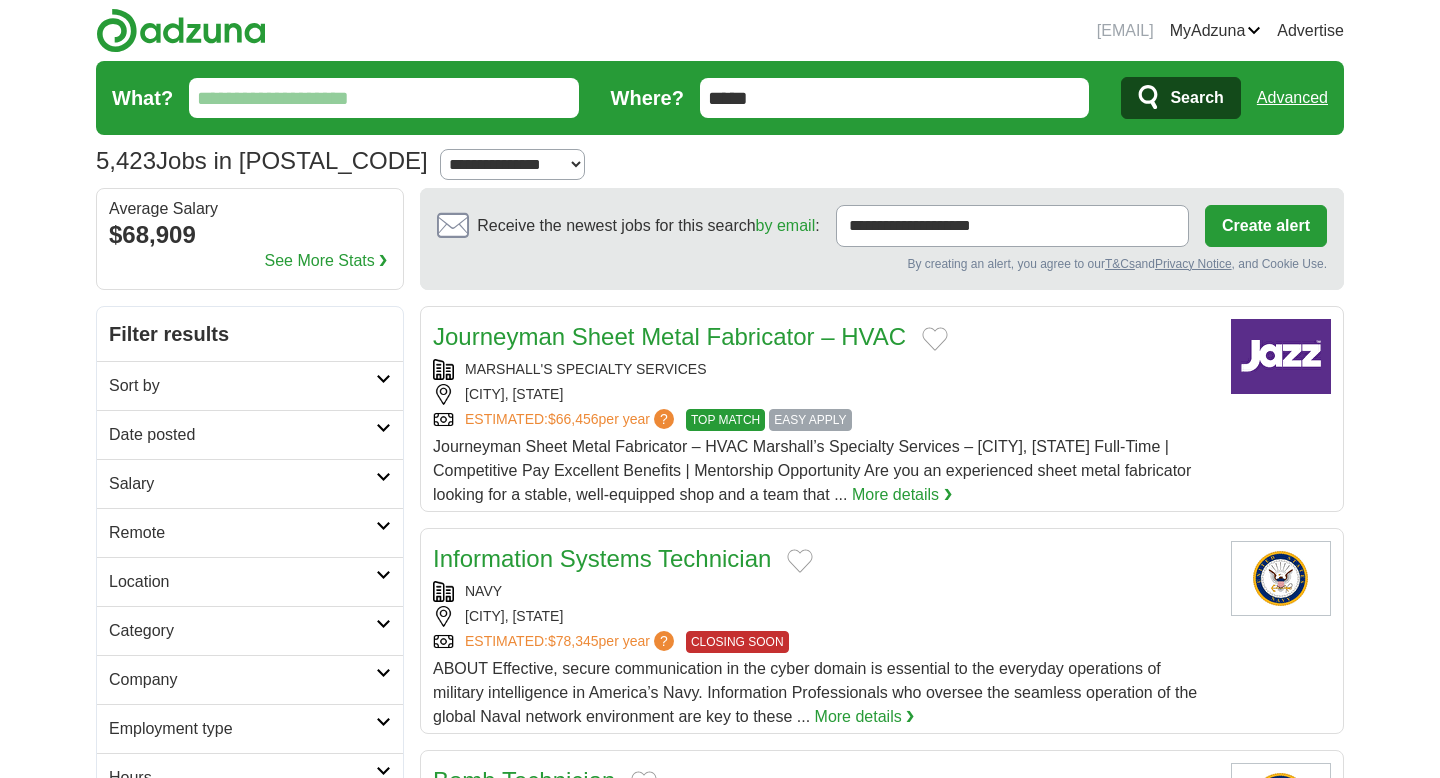 scroll, scrollTop: 0, scrollLeft: 0, axis: both 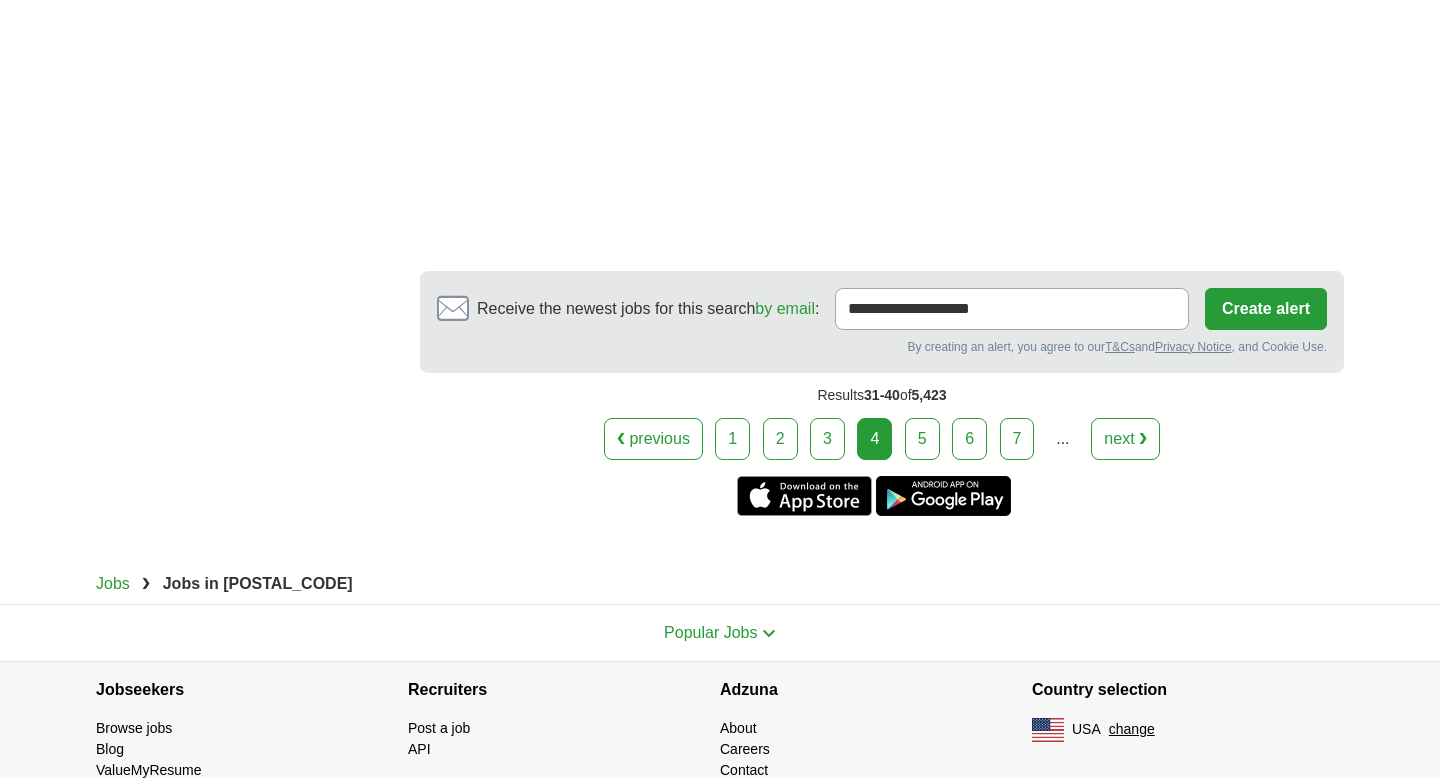 click on "5" at bounding box center (922, 439) 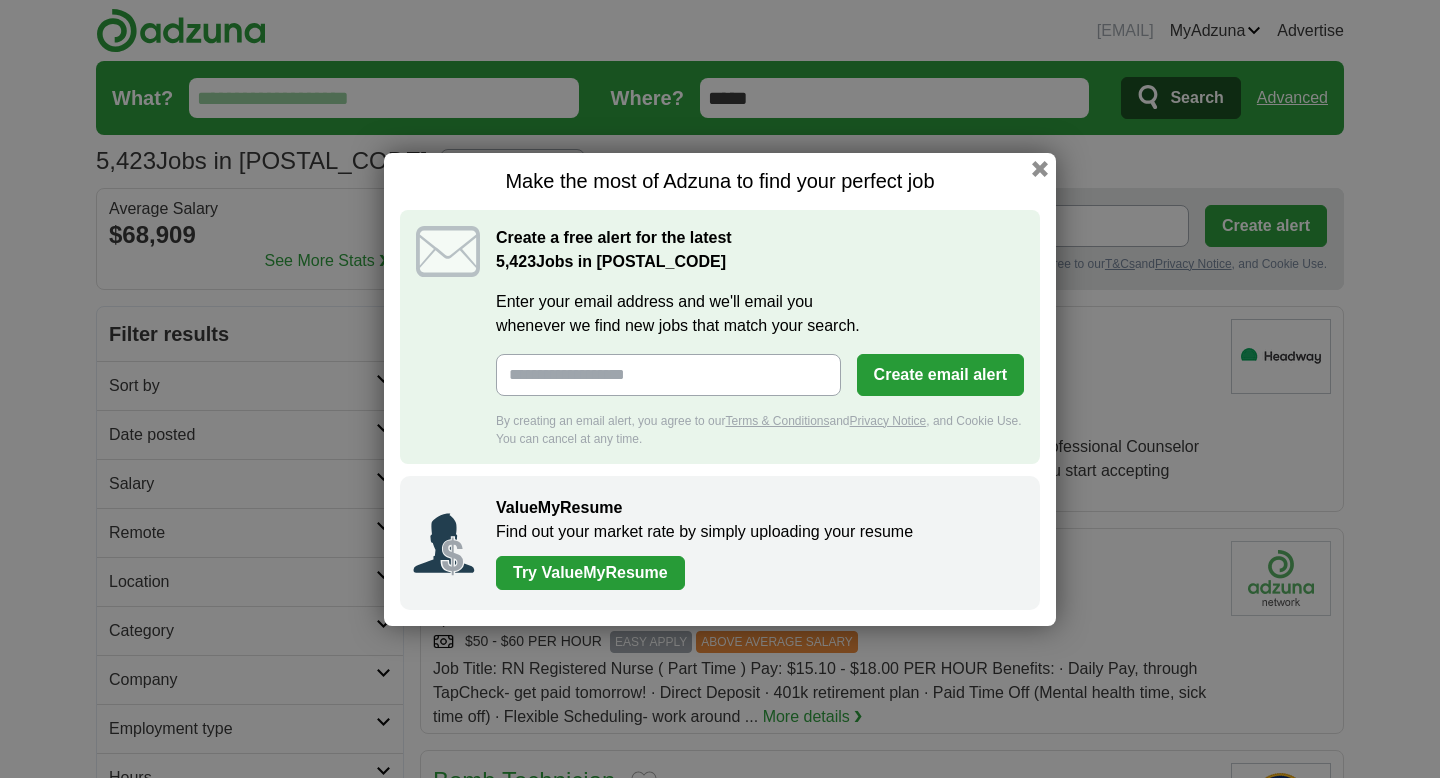 scroll, scrollTop: 0, scrollLeft: 0, axis: both 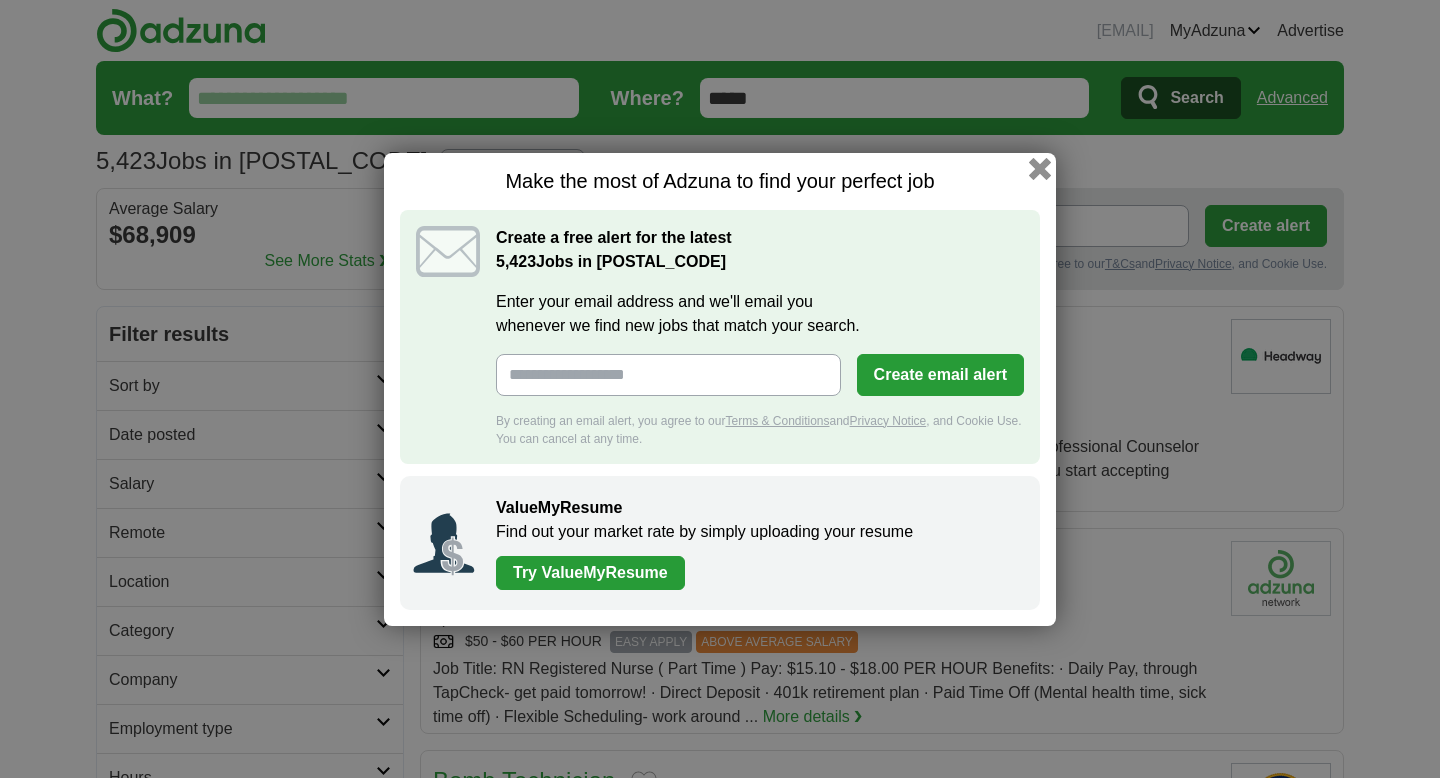 click at bounding box center (1040, 168) 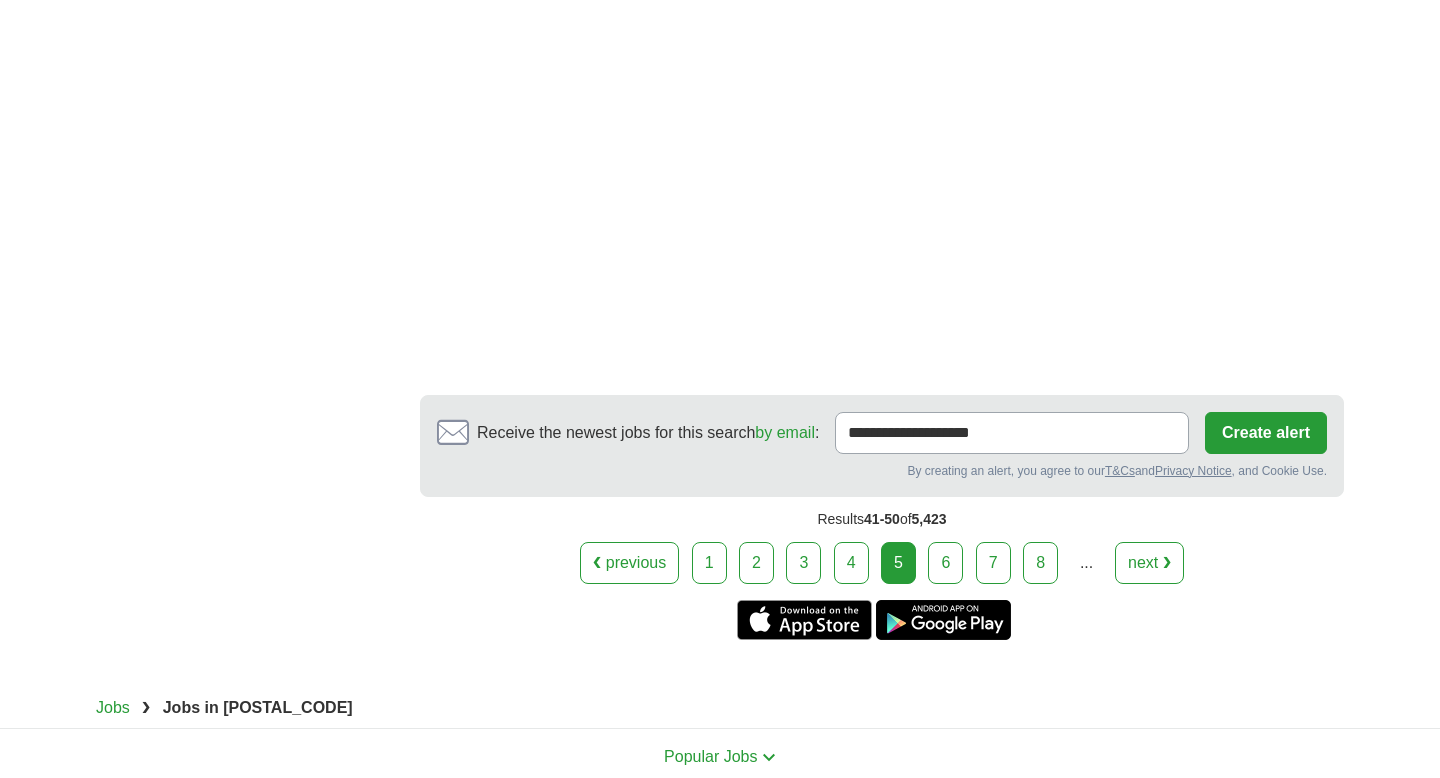 scroll, scrollTop: 3690, scrollLeft: 0, axis: vertical 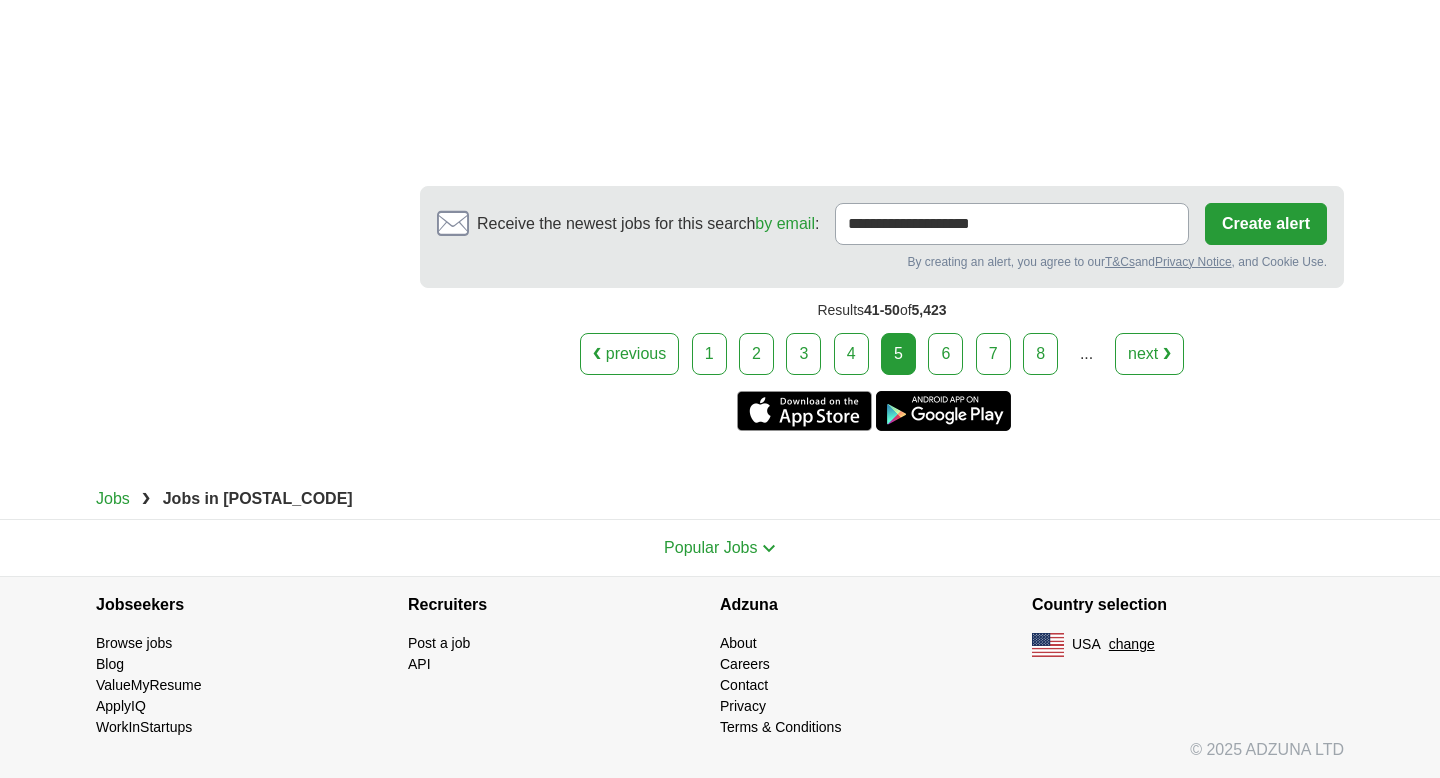 click on "6" at bounding box center (945, 354) 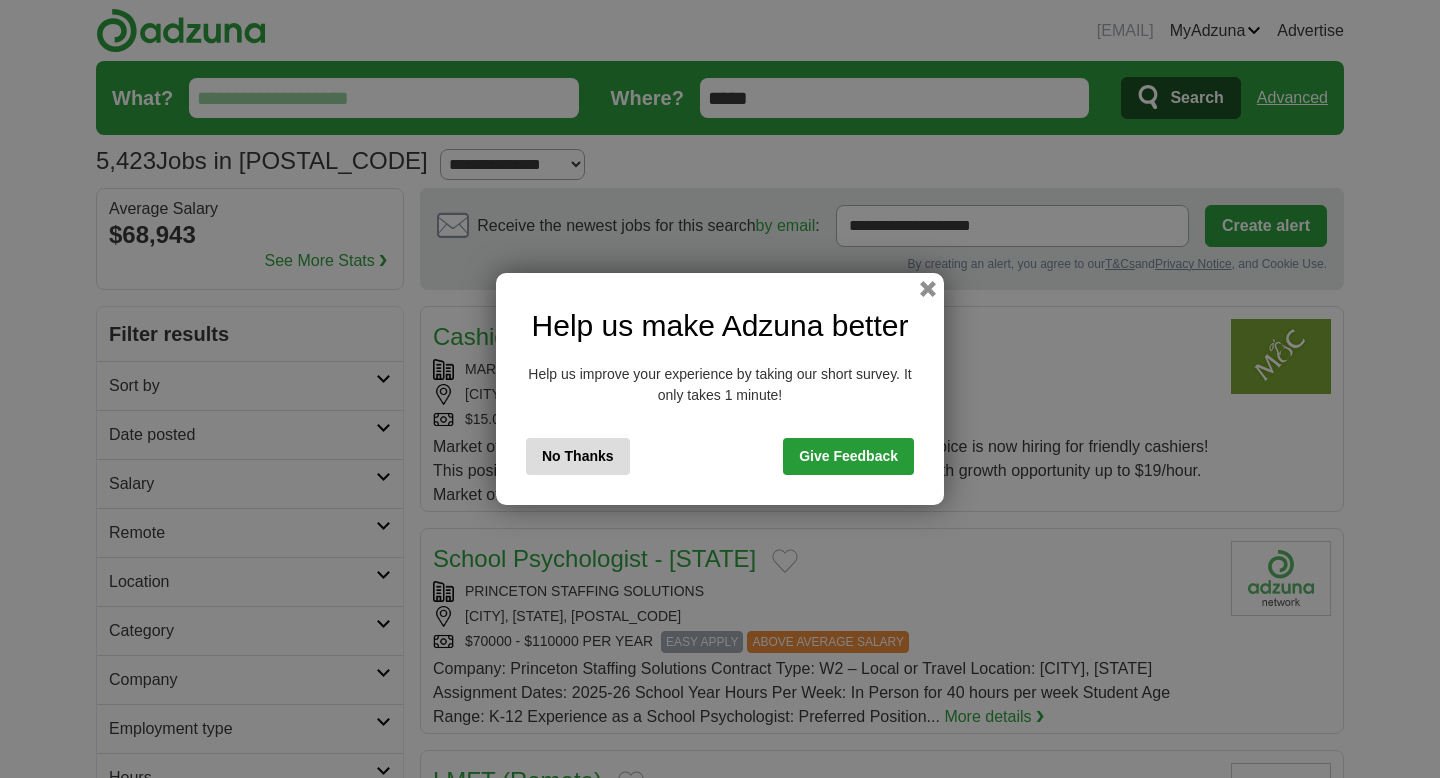 scroll, scrollTop: 0, scrollLeft: 0, axis: both 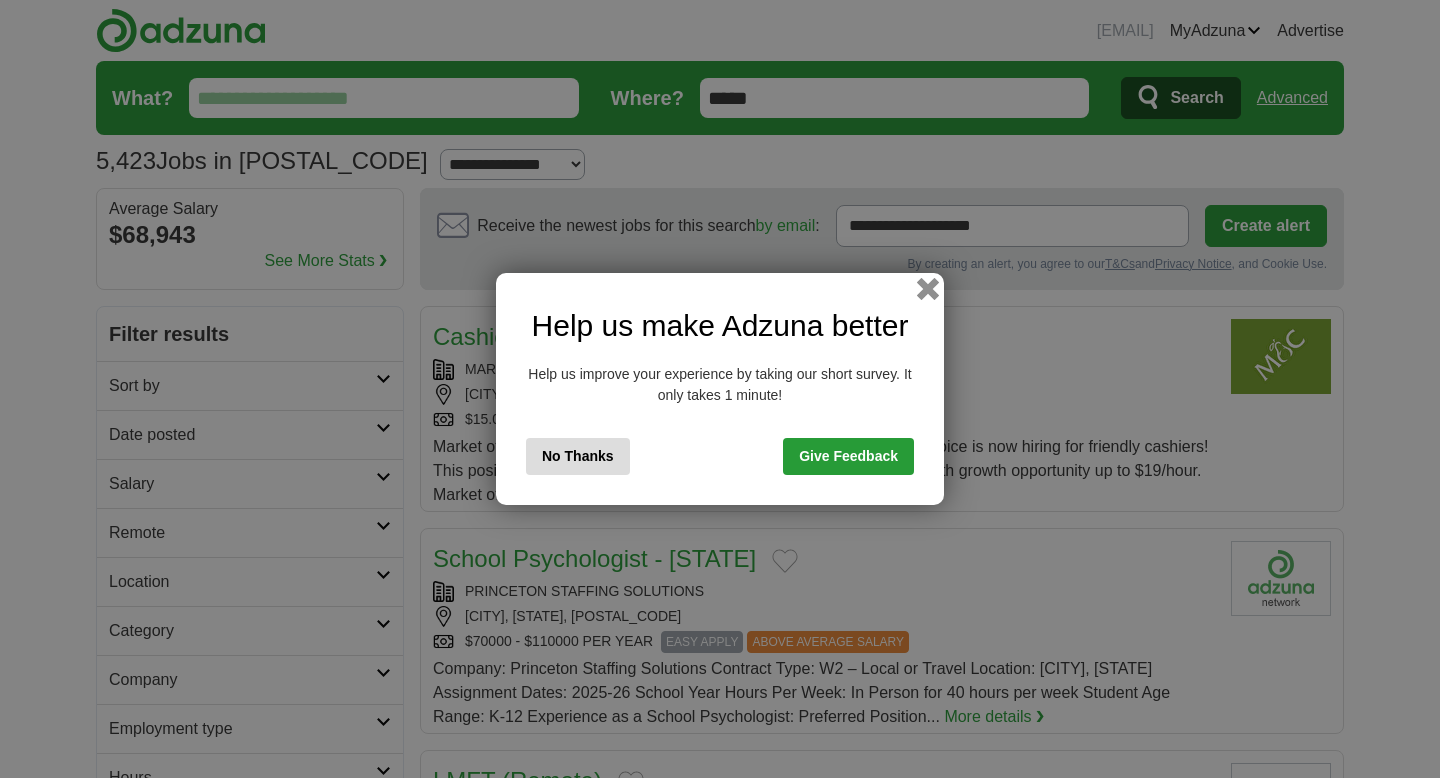 click at bounding box center [928, 289] 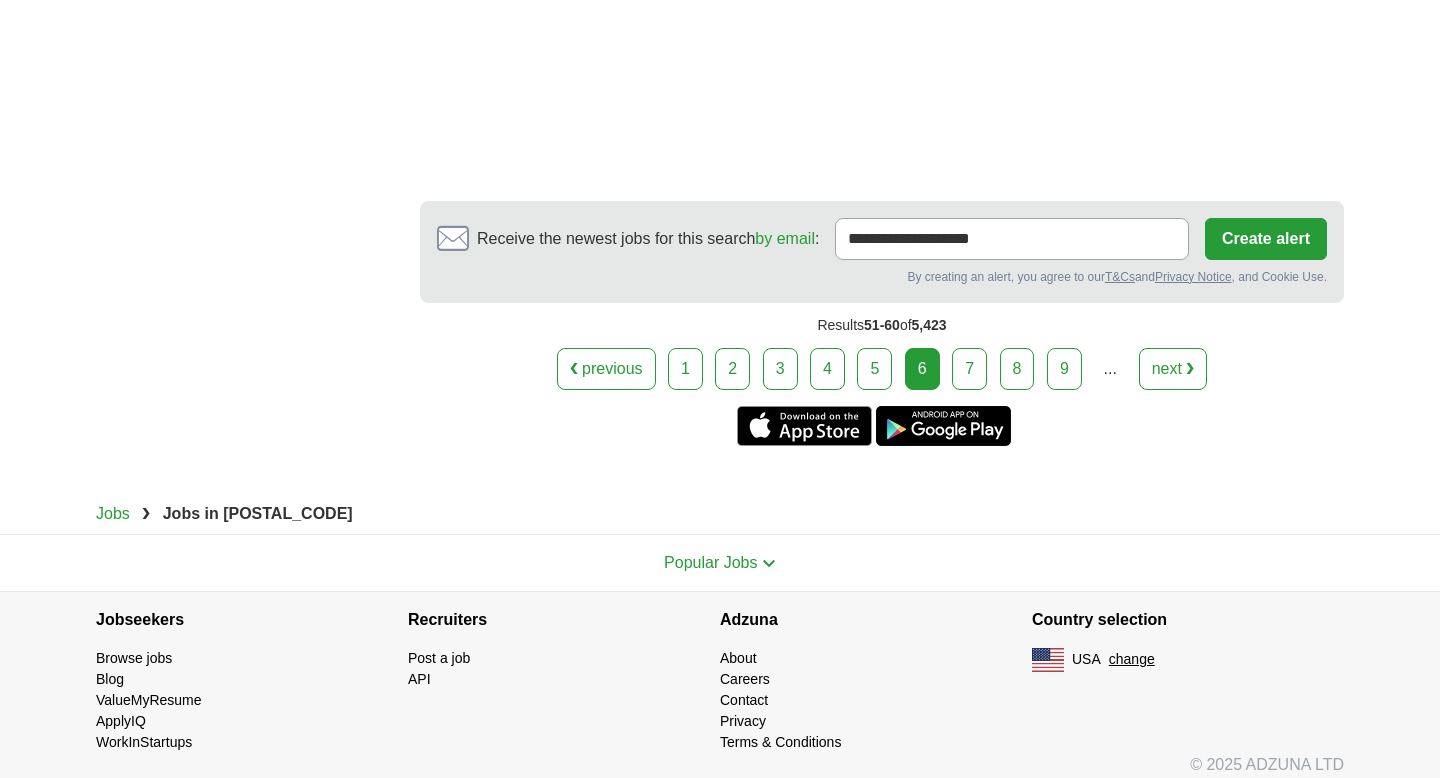 scroll, scrollTop: 3692, scrollLeft: 0, axis: vertical 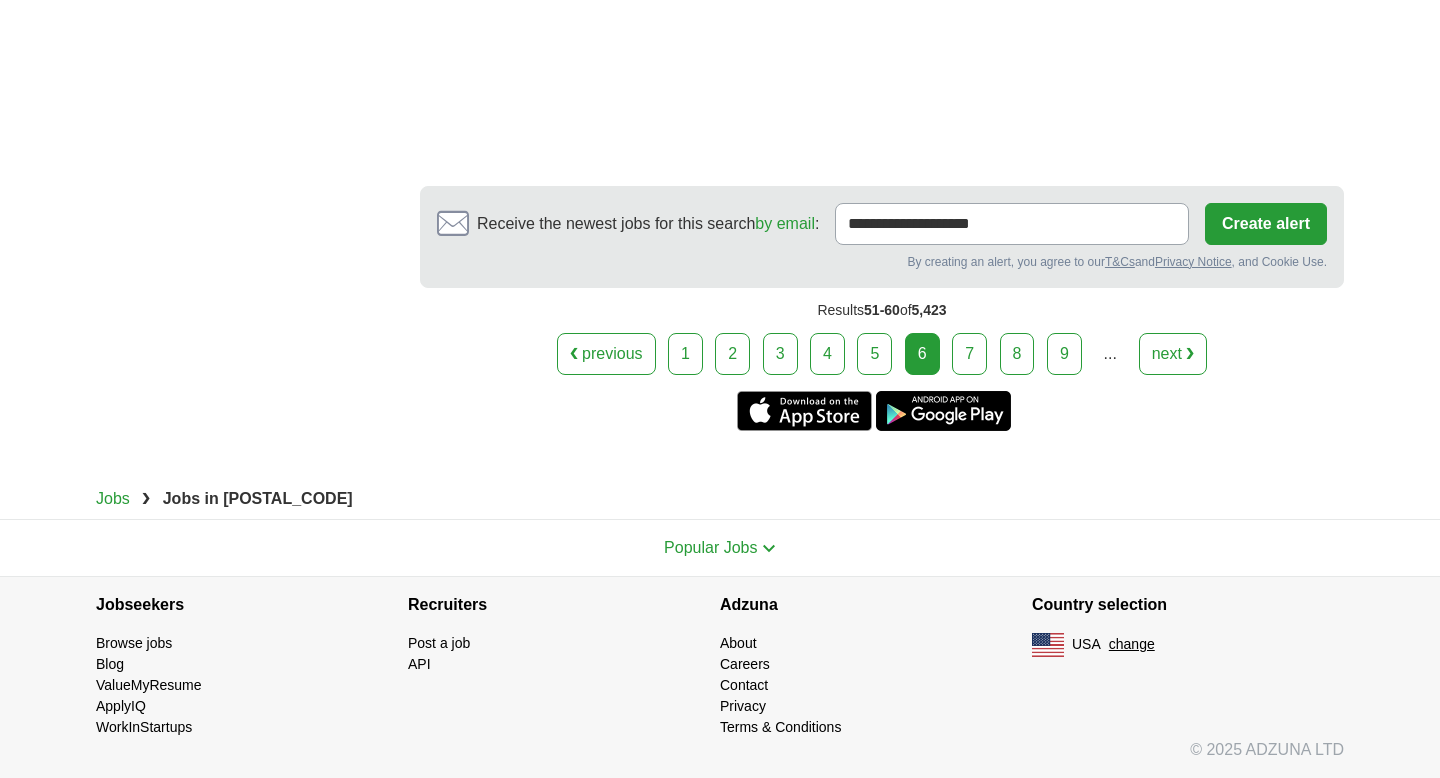 click on "7" at bounding box center [969, 354] 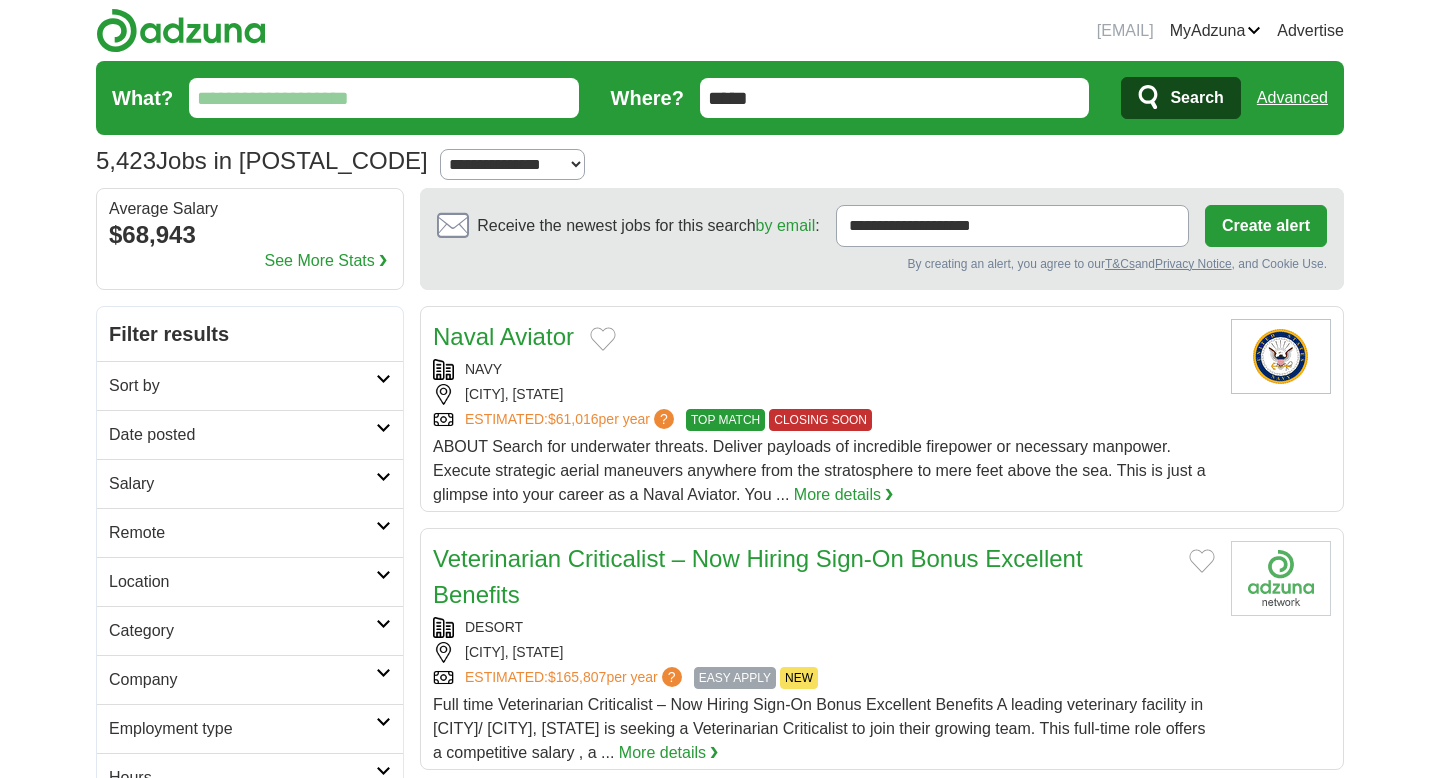 scroll, scrollTop: 0, scrollLeft: 0, axis: both 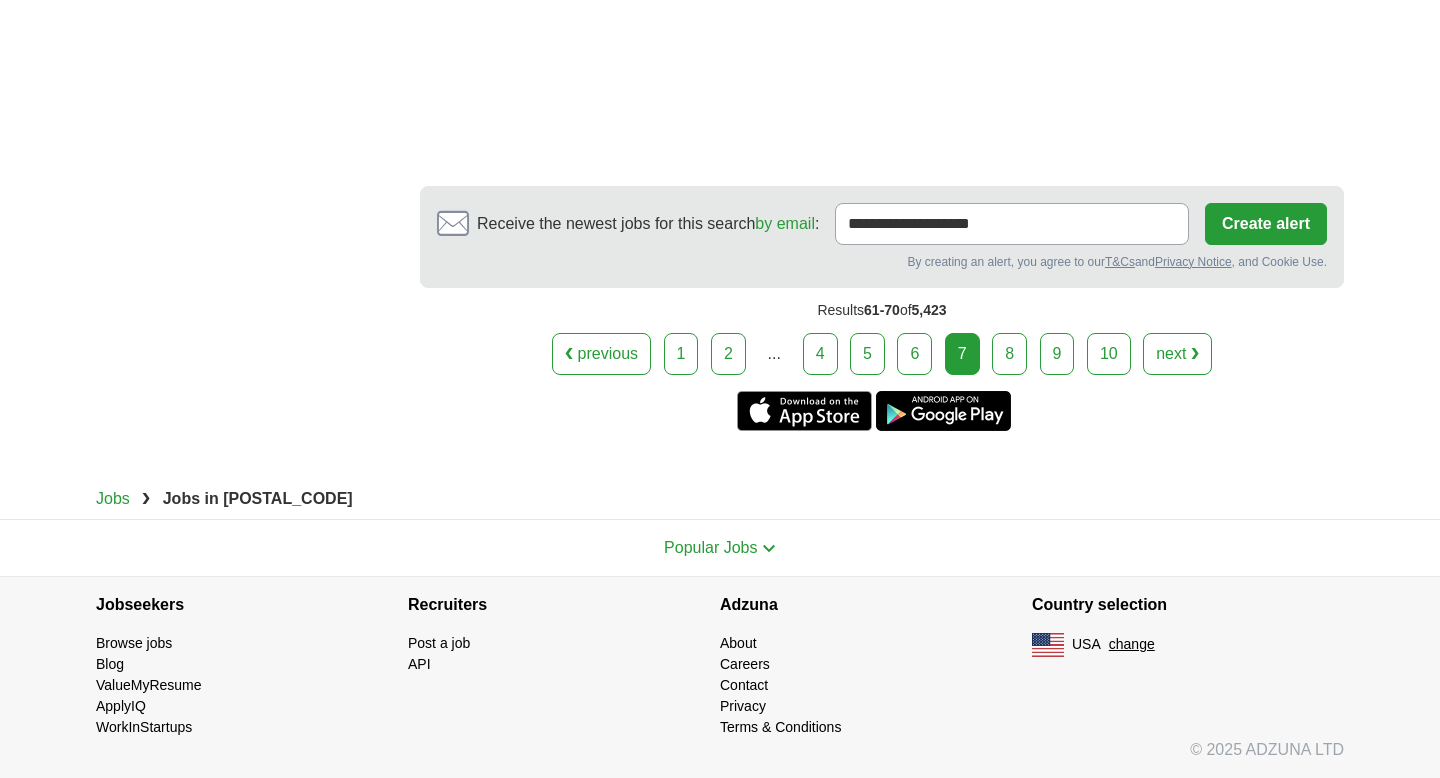 click on "8" at bounding box center (1009, 354) 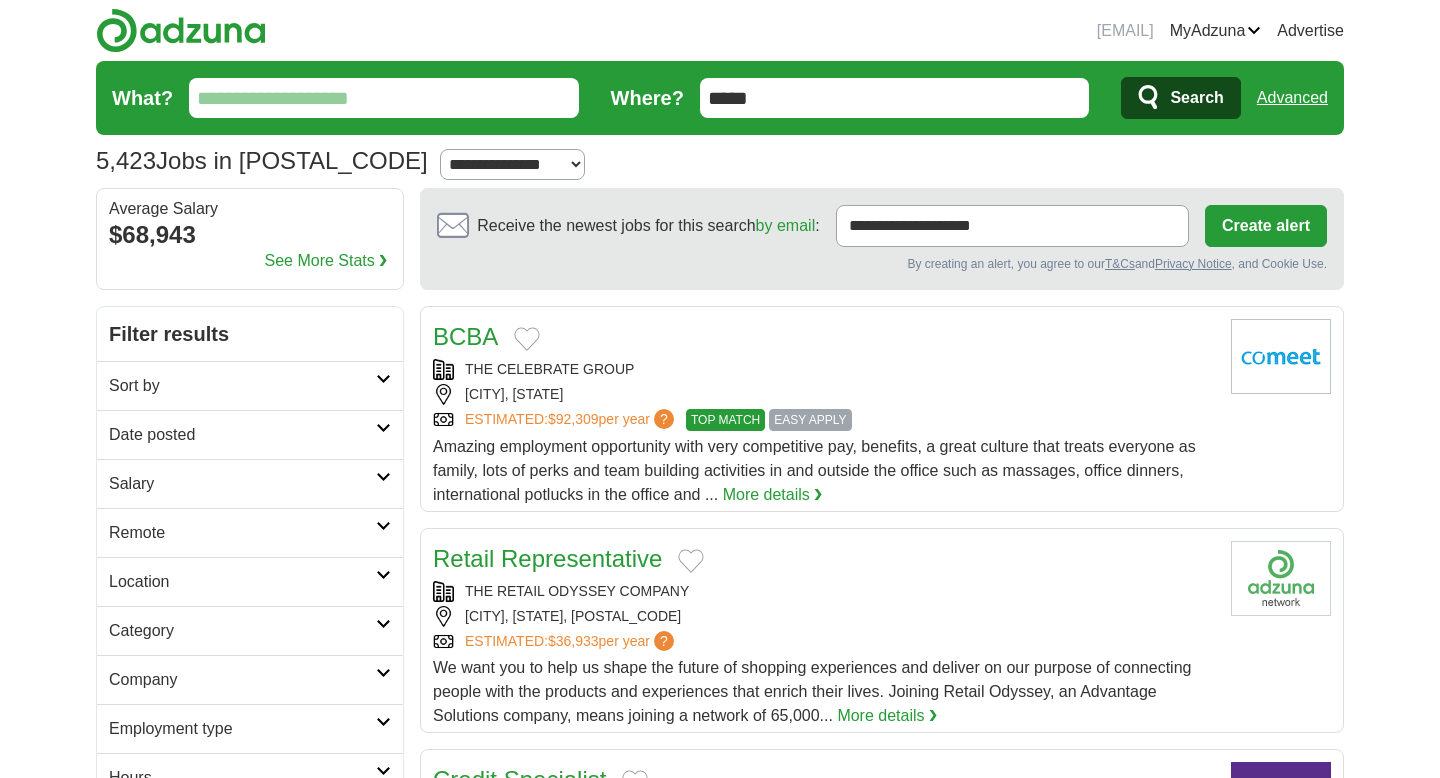scroll, scrollTop: 0, scrollLeft: 0, axis: both 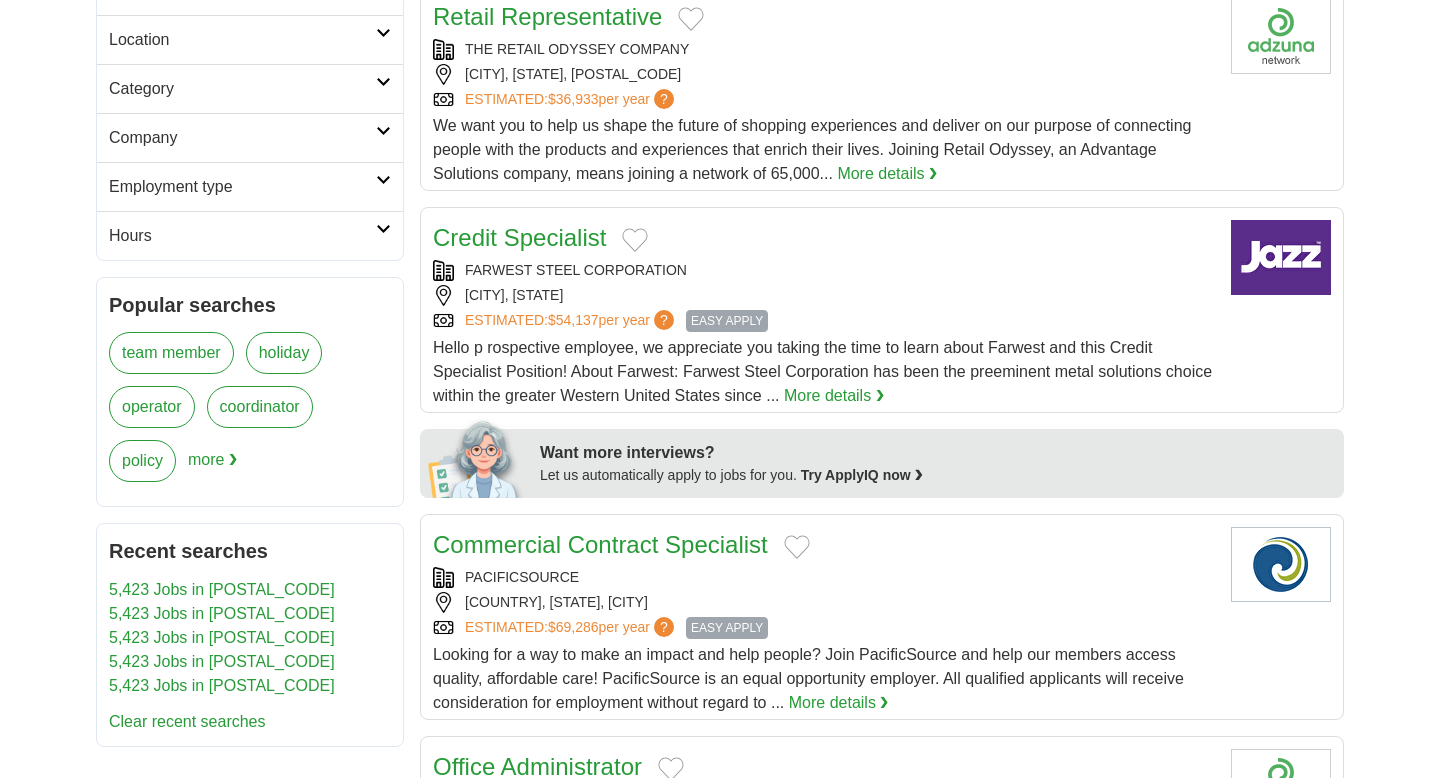 click on "Hello p rospective employee, we appreciate you taking the time to learn about Farwest and this Credit Specialist Position! About Farwest: Farwest Steel Corporation has been the preeminent metal solutions choice within the greater Western United States since ..." at bounding box center [822, 371] 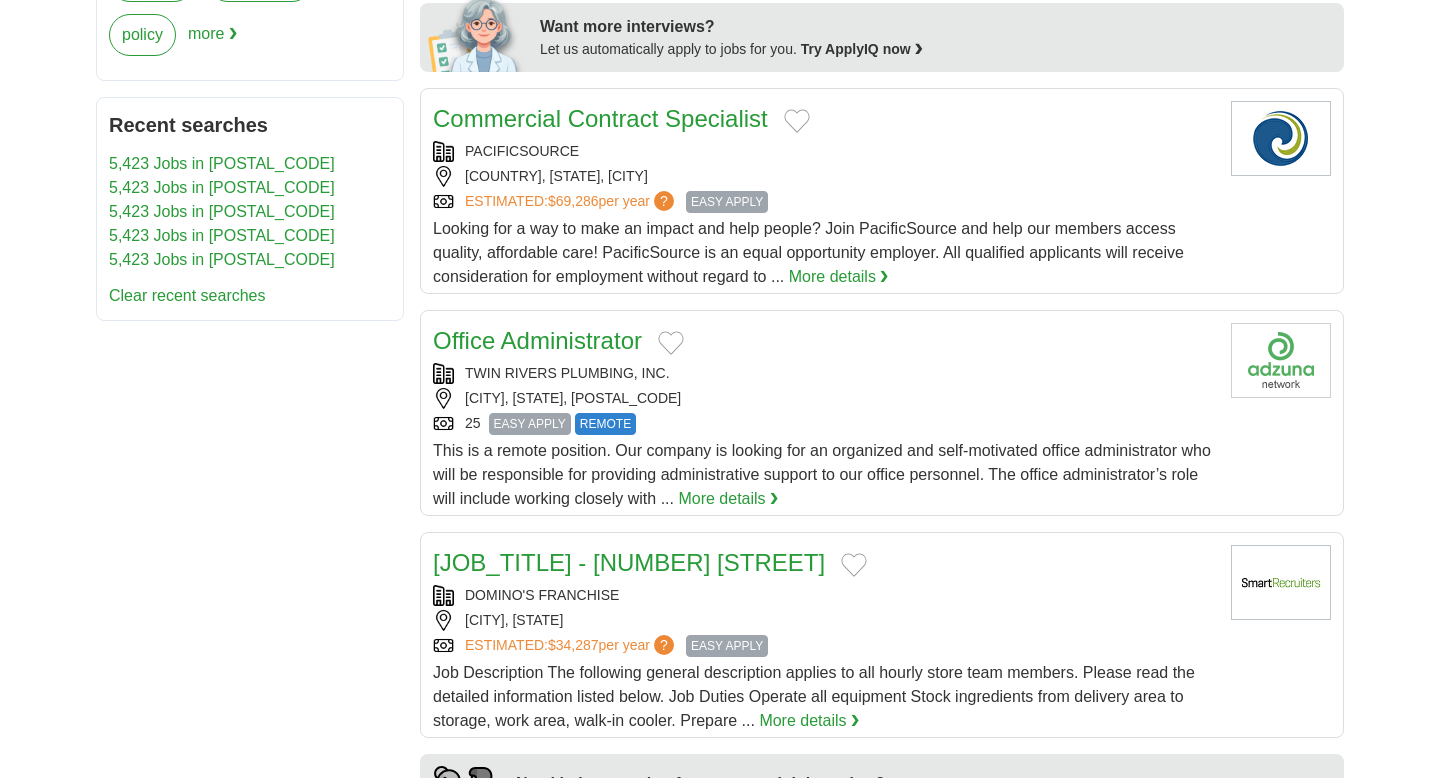 scroll, scrollTop: 966, scrollLeft: 0, axis: vertical 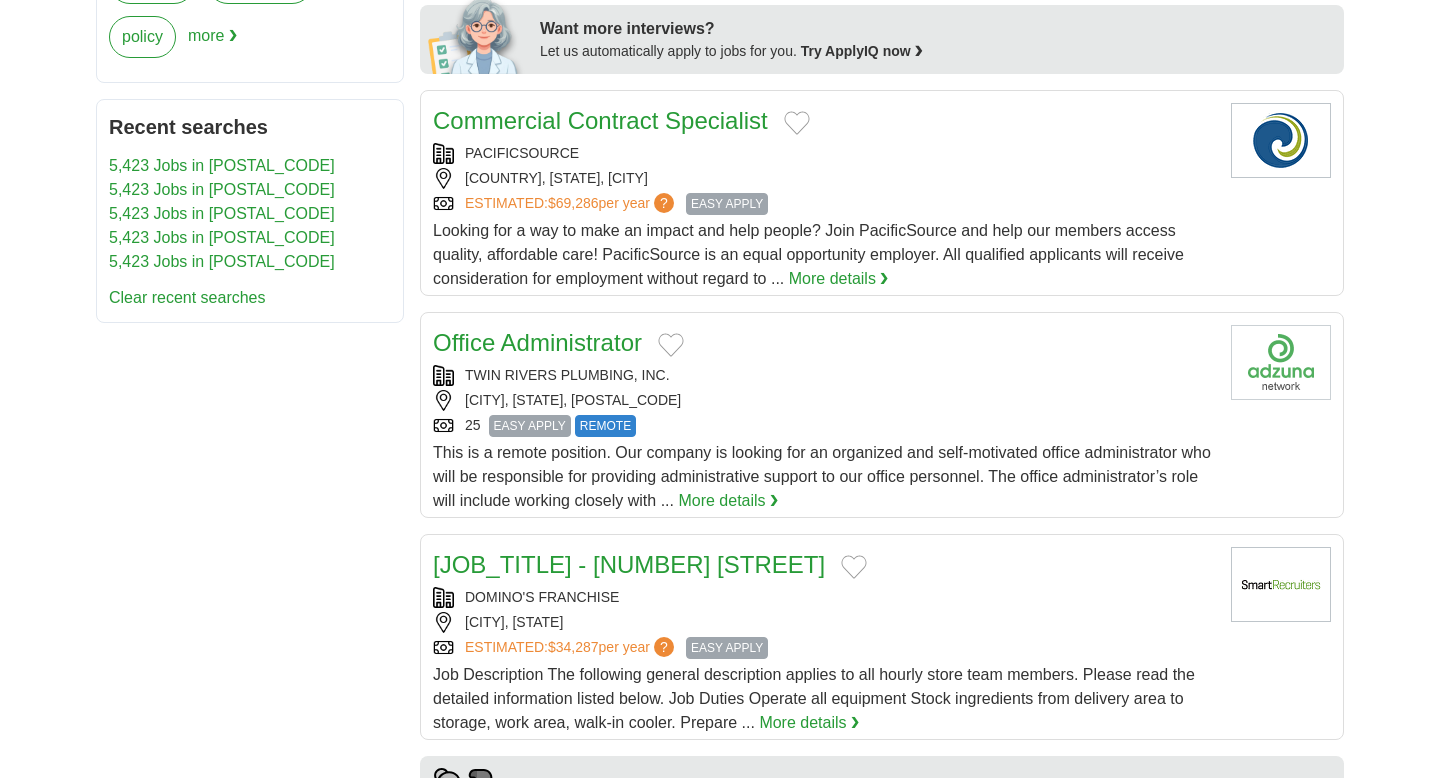 click on "[CITY], [STATE], [POSTAL_CODE]" at bounding box center [824, 400] 